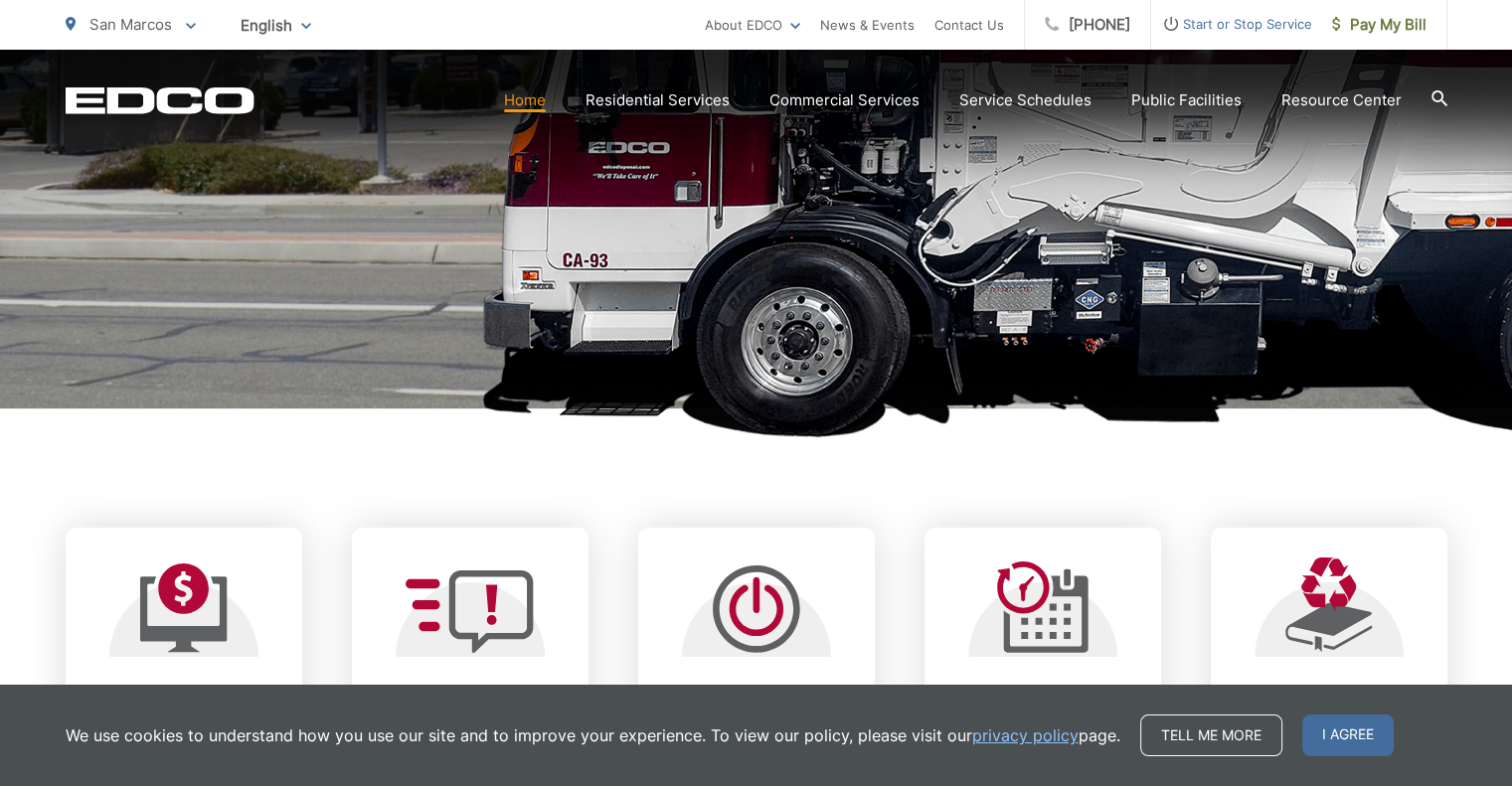 scroll, scrollTop: 463, scrollLeft: 0, axis: vertical 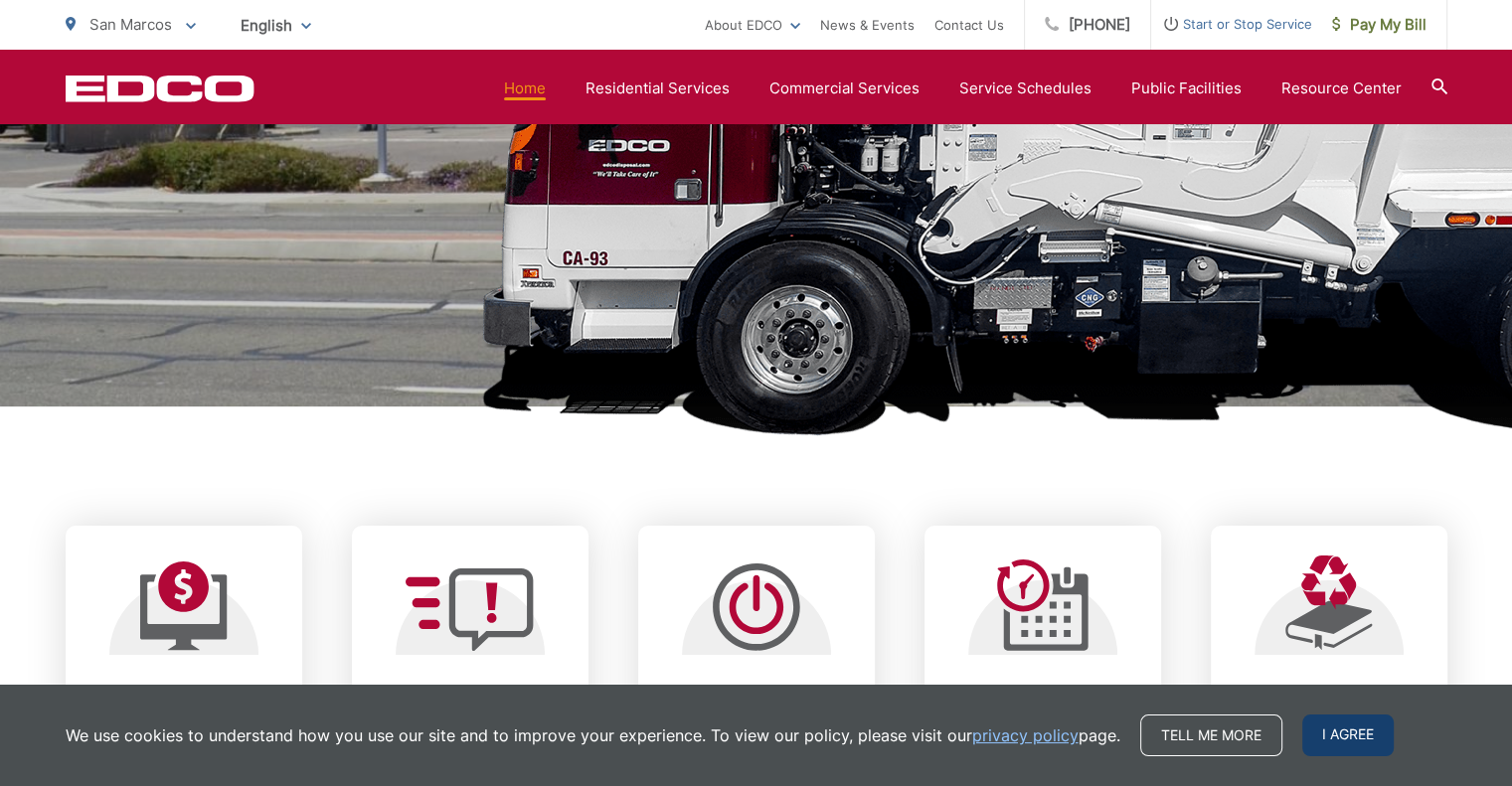 click on "I agree" at bounding box center (1348, 735) 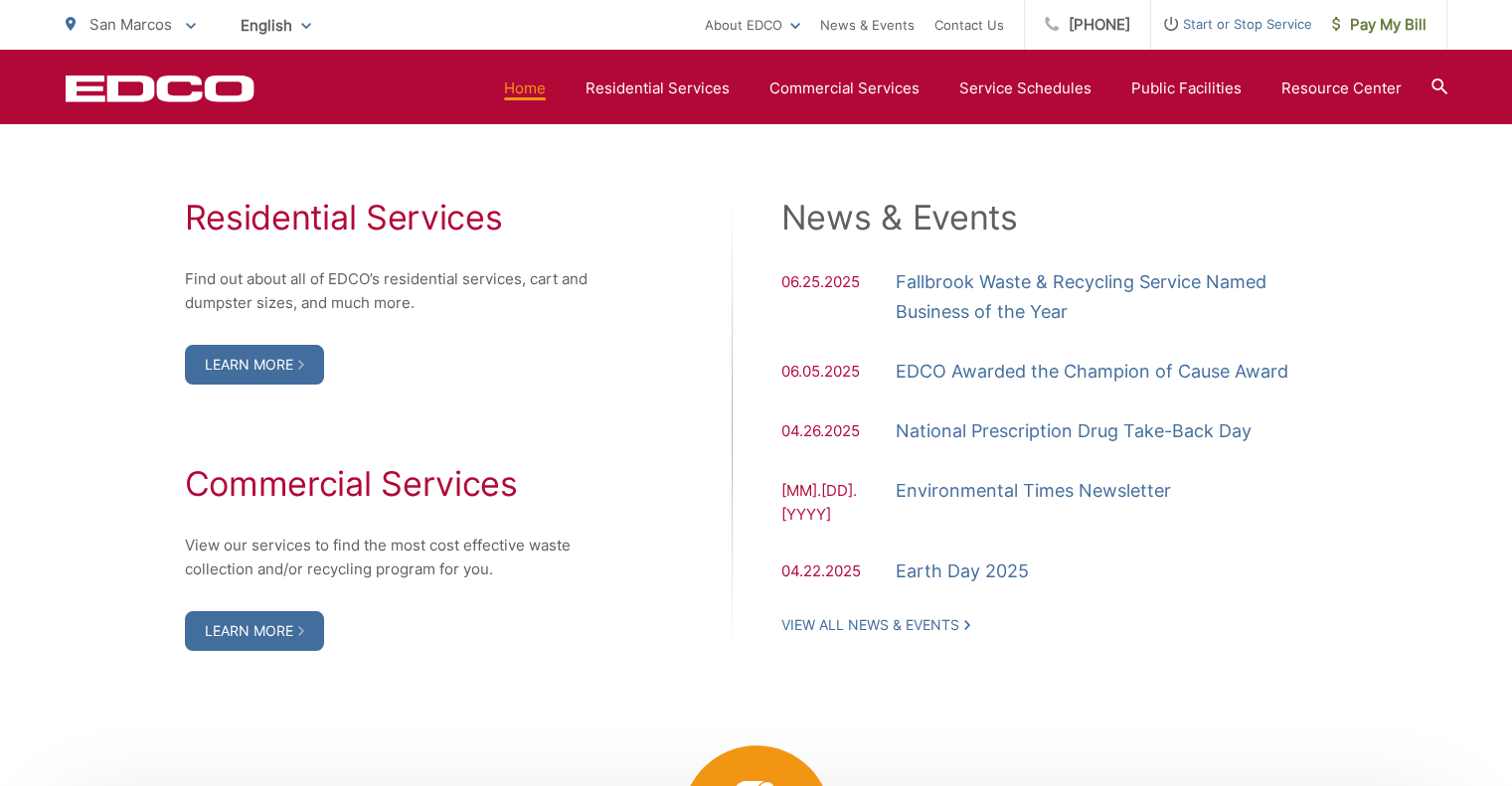 scroll, scrollTop: 1479, scrollLeft: 0, axis: vertical 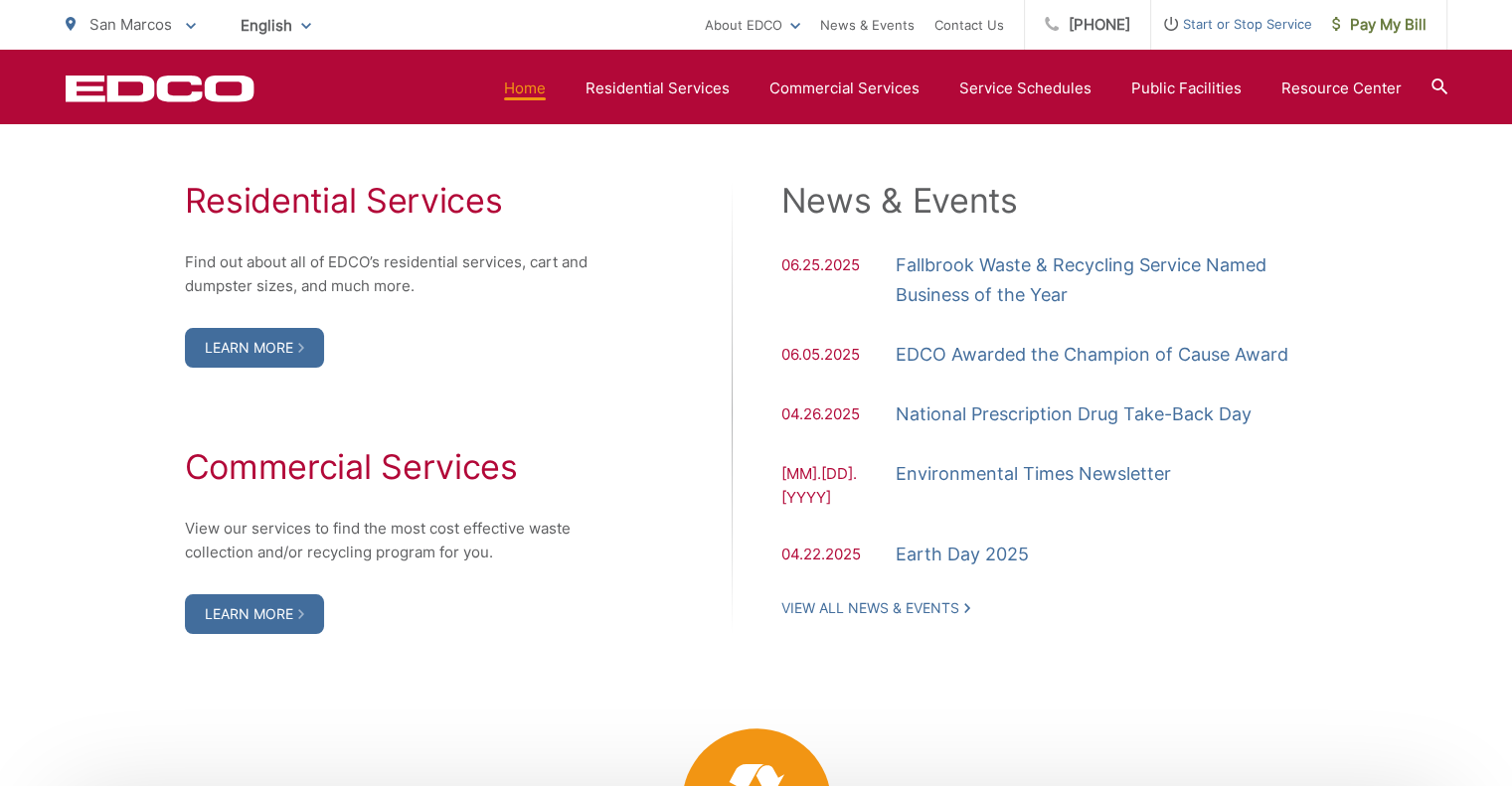 click on "Residential Services
Find out about all of EDCO’s residential services, cart and dumpster sizes, and much more.
Learn More
Commercial Services
View our services to find the most cost effective waste collection and/or recycling program for you.
Learn More
News & Events
06.25.2025
Fallbrook Waste & Recycling Service Named Business of the Year
06.05.2025
04.26.2025" at bounding box center (756, 407) 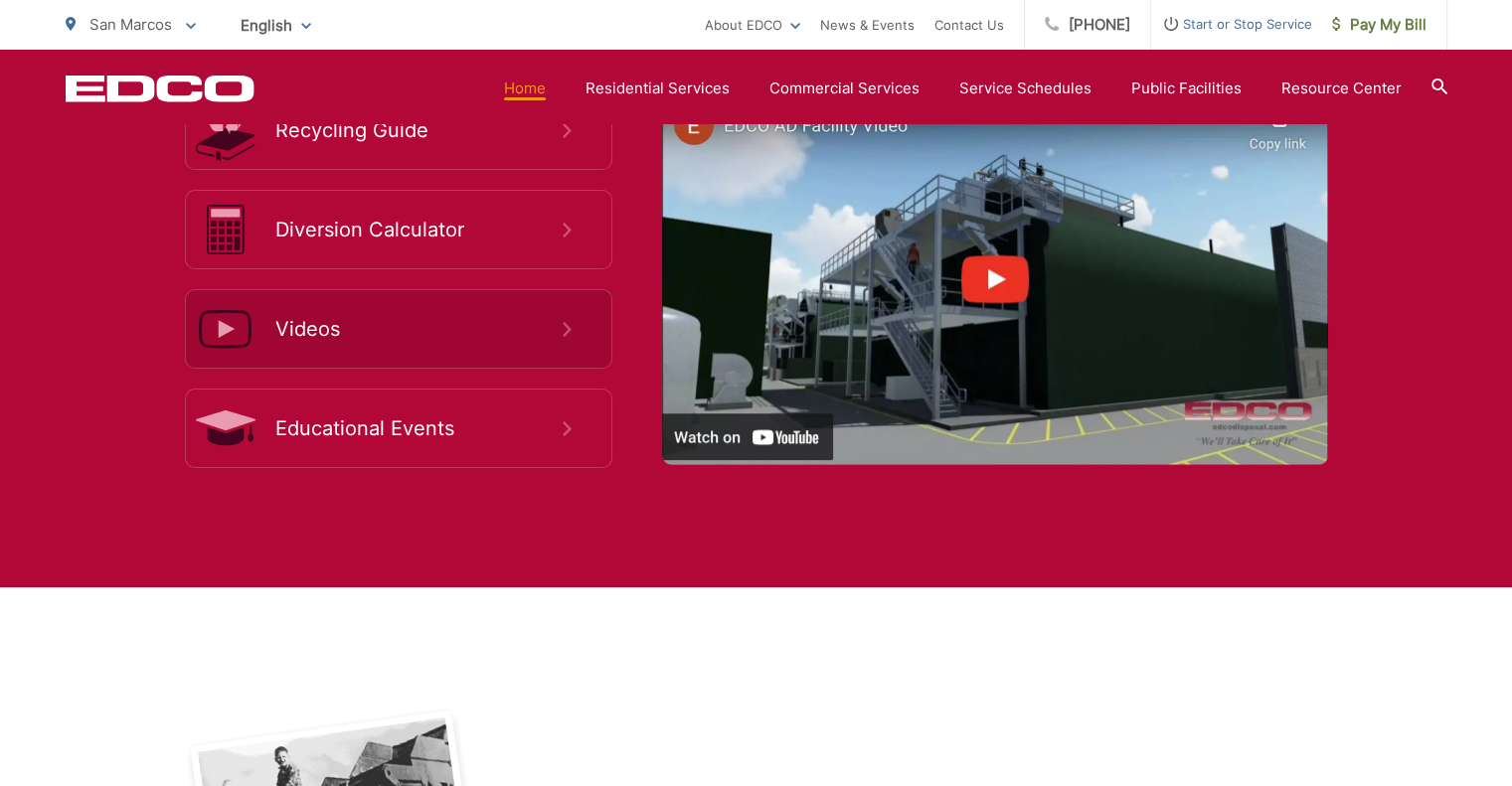 scroll, scrollTop: 3251, scrollLeft: 0, axis: vertical 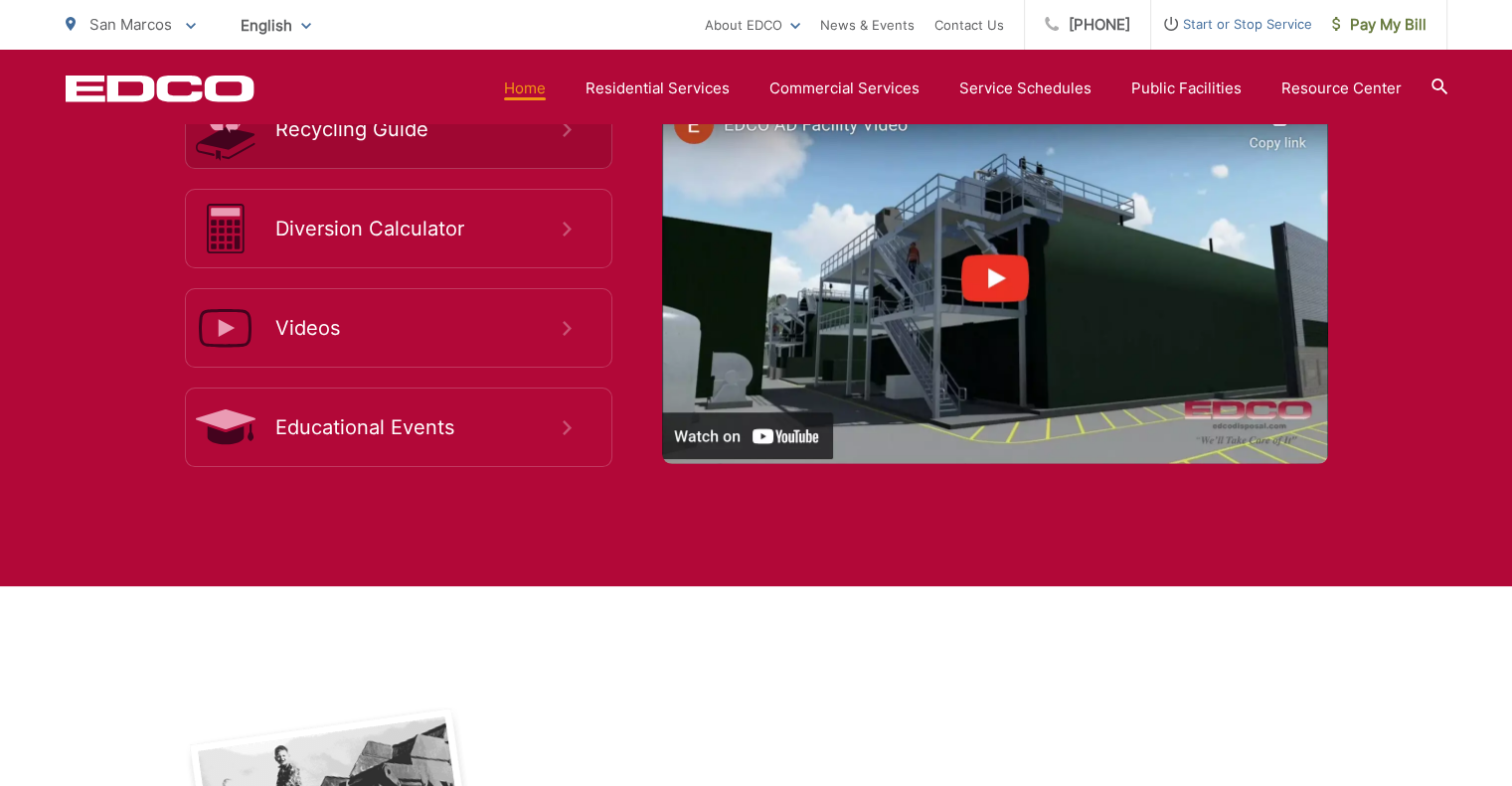 click on "Recycling Guide" at bounding box center [419, 129] 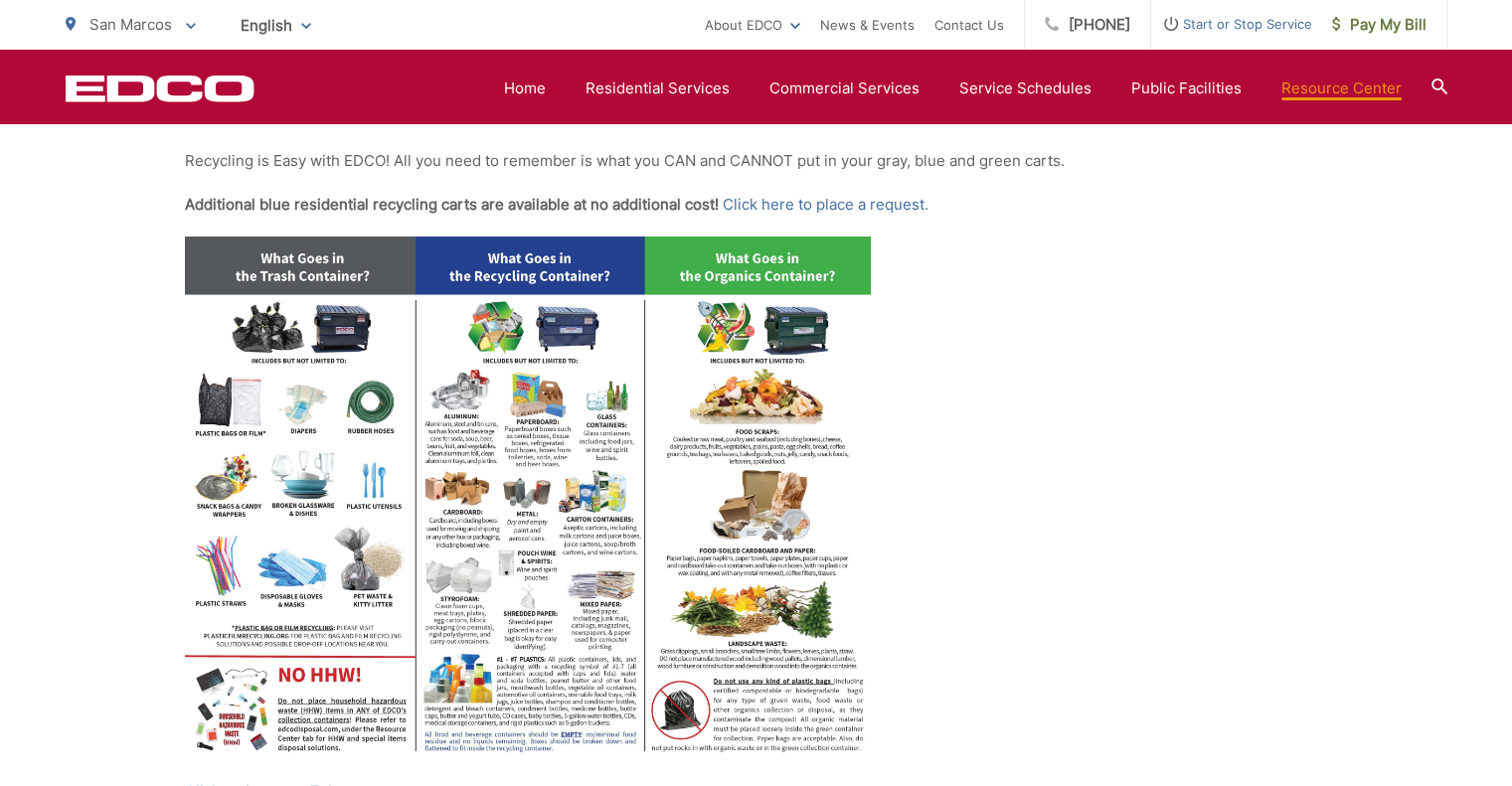 scroll, scrollTop: 853, scrollLeft: 0, axis: vertical 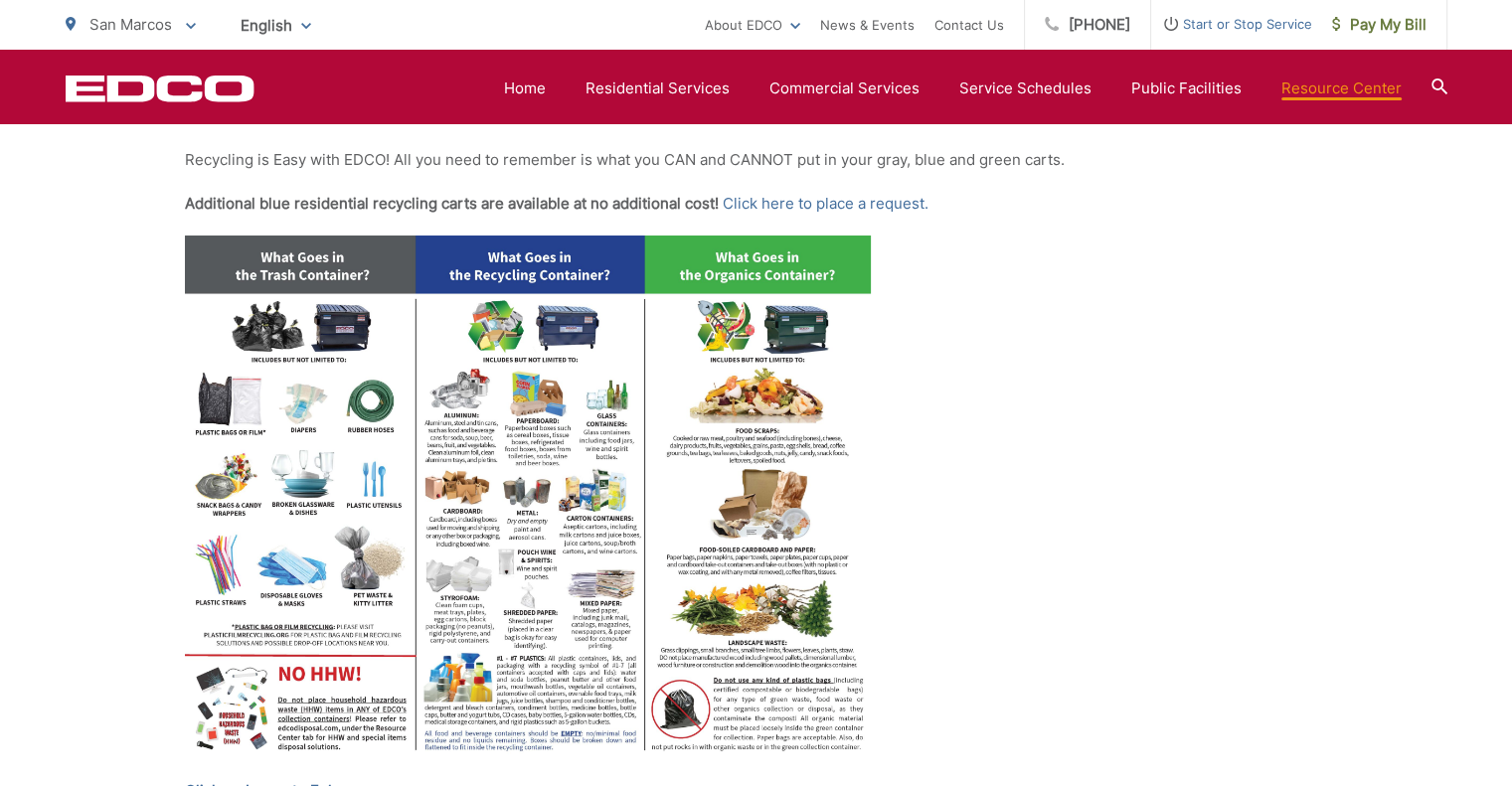 click at bounding box center [756, 505] 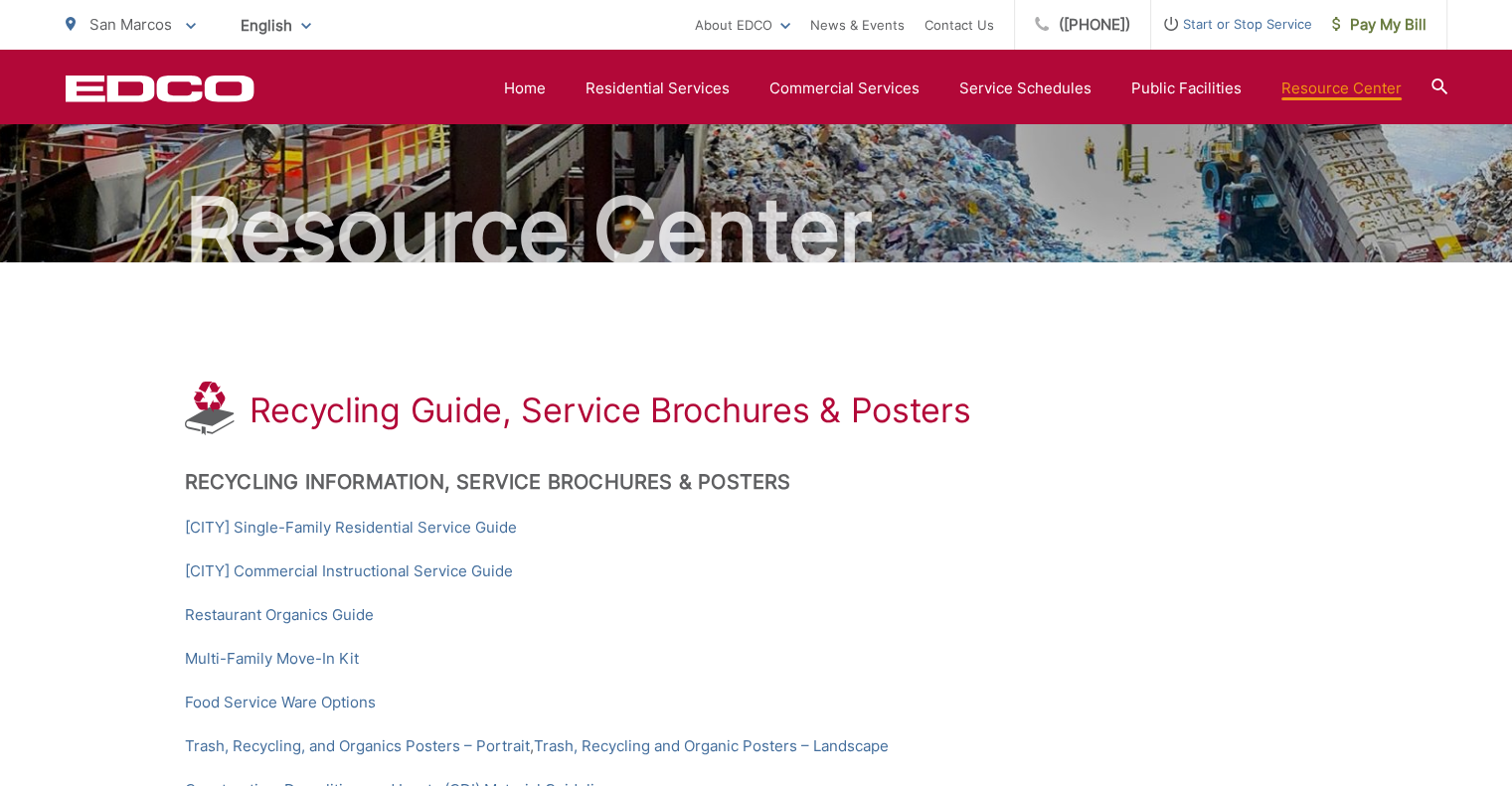 scroll, scrollTop: 0, scrollLeft: 0, axis: both 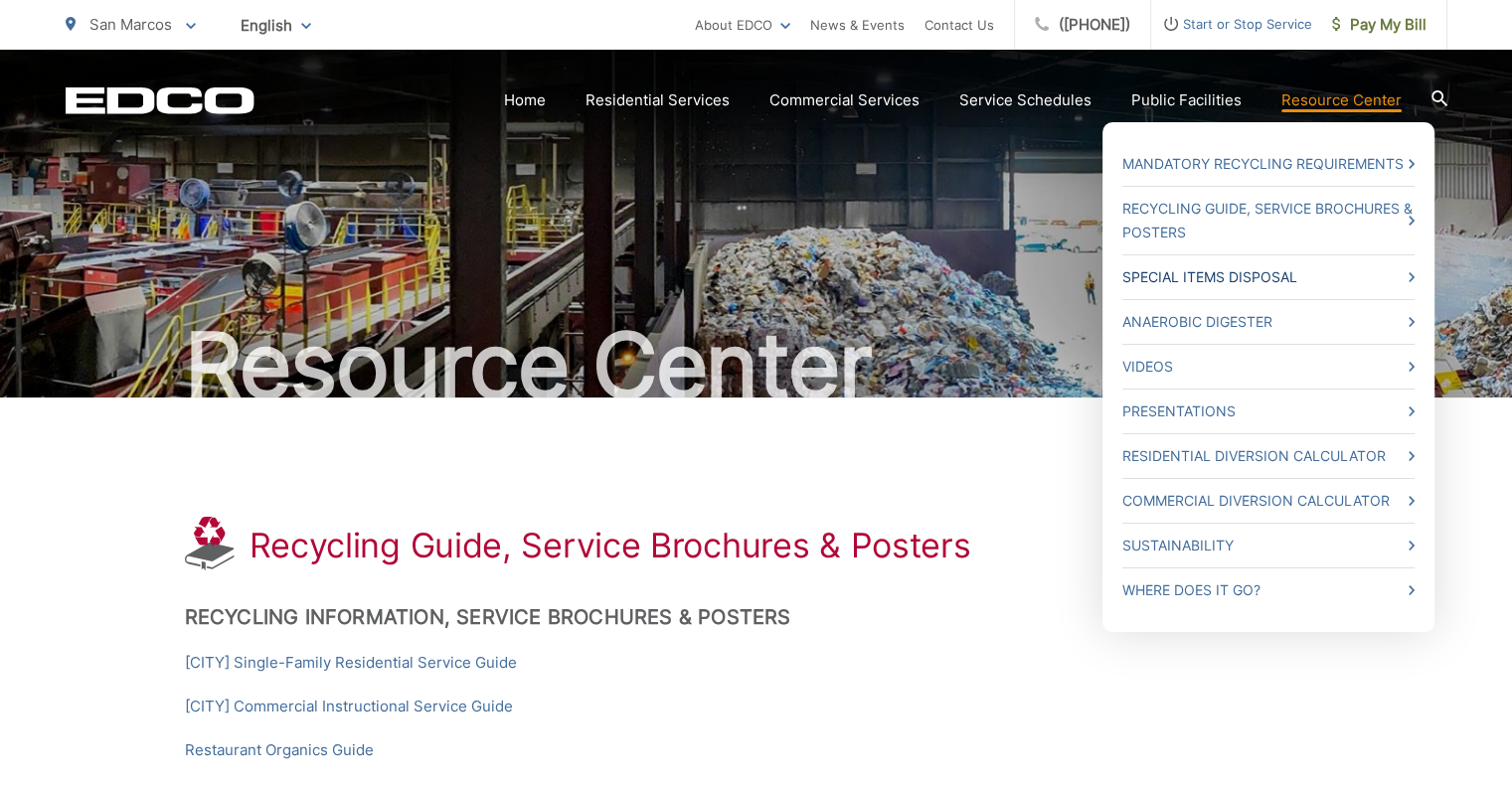 click on "Special Items Disposal" at bounding box center [1268, 277] 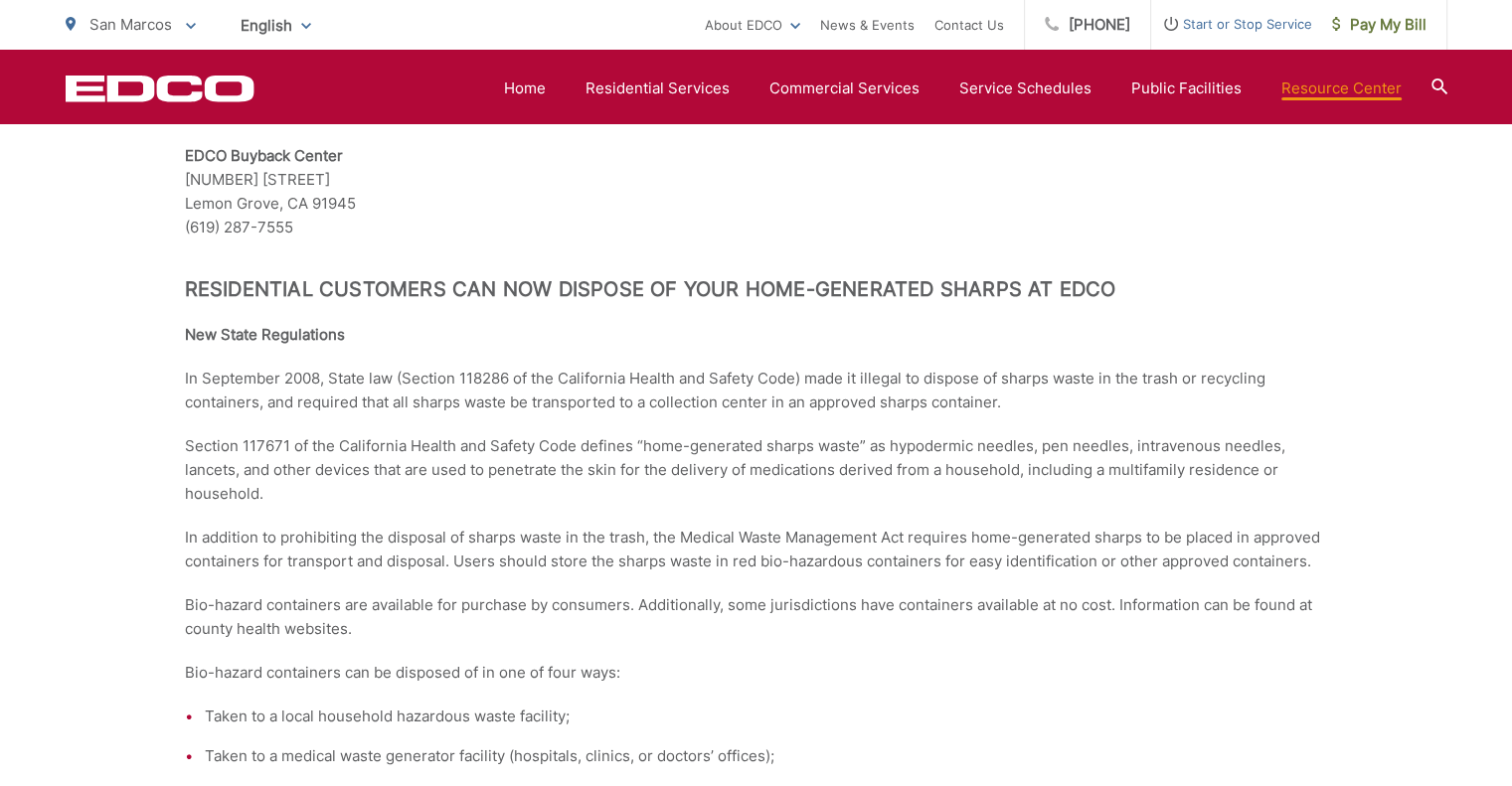 scroll, scrollTop: 2814, scrollLeft: 0, axis: vertical 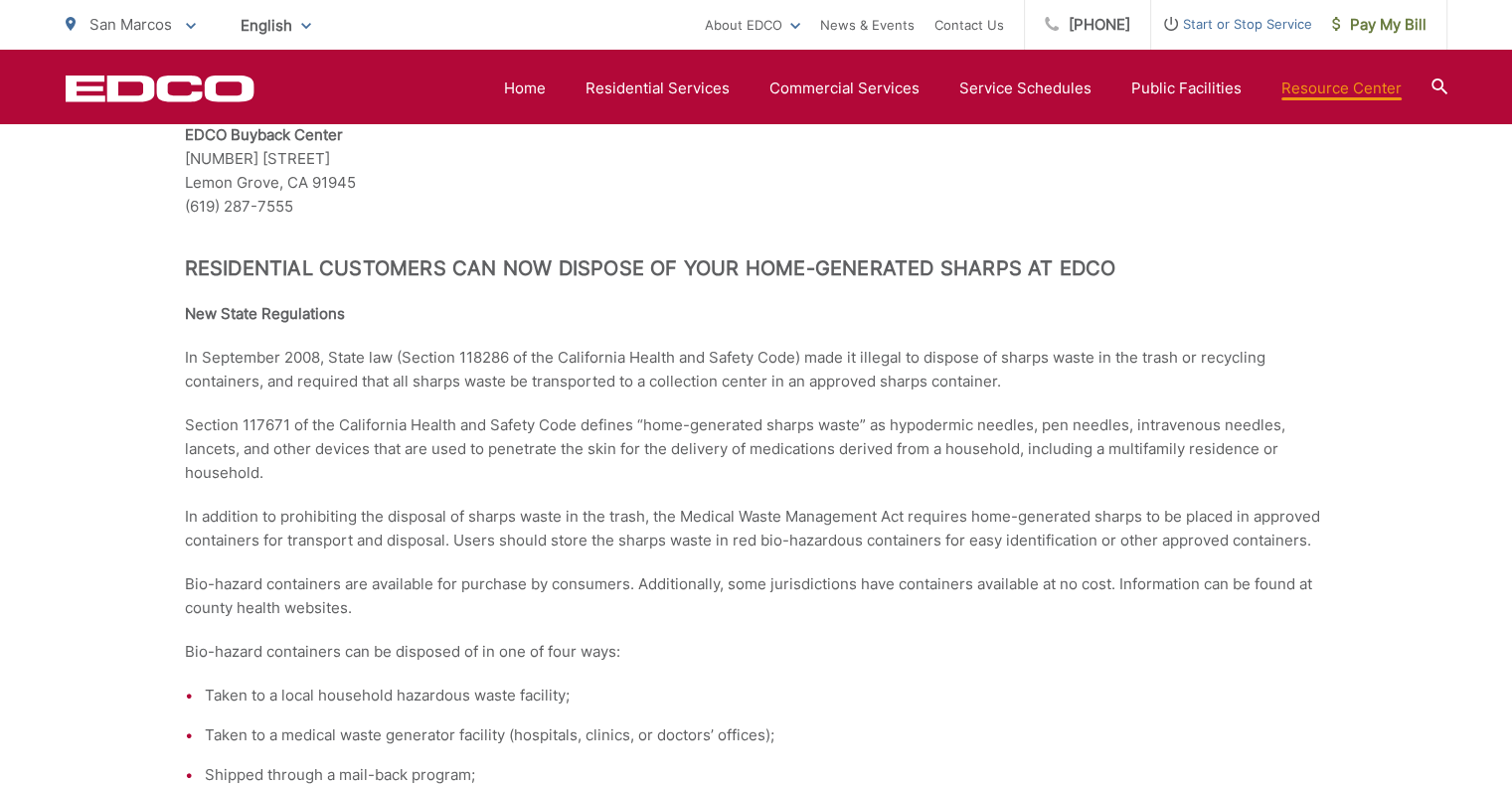 click on "In addition to prohibiting the disposal of sharps waste in the trash, the Medical Waste Management Act requires home-generated sharps to be placed in approved containers for transport and disposal. Users should store the sharps waste in red bio-hazardous containers for easy identification or other approved containers." at bounding box center (756, 529) 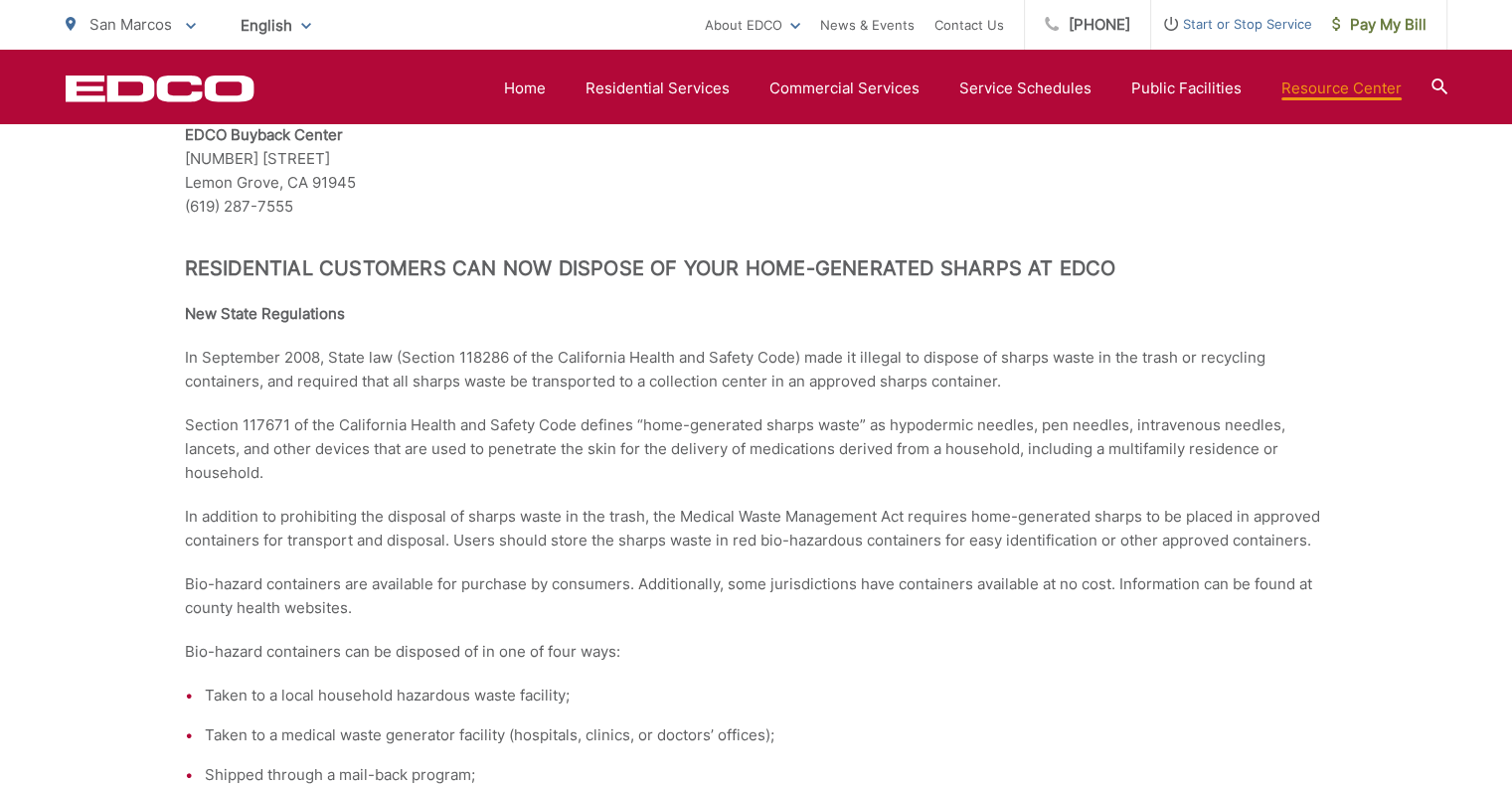 click on "In addition to prohibiting the disposal of sharps waste in the trash, the Medical Waste Management Act requires home-generated sharps to be placed in approved containers for transport and disposal. Users should store the sharps waste in red bio-hazardous containers for easy identification or other approved containers." at bounding box center [756, 529] 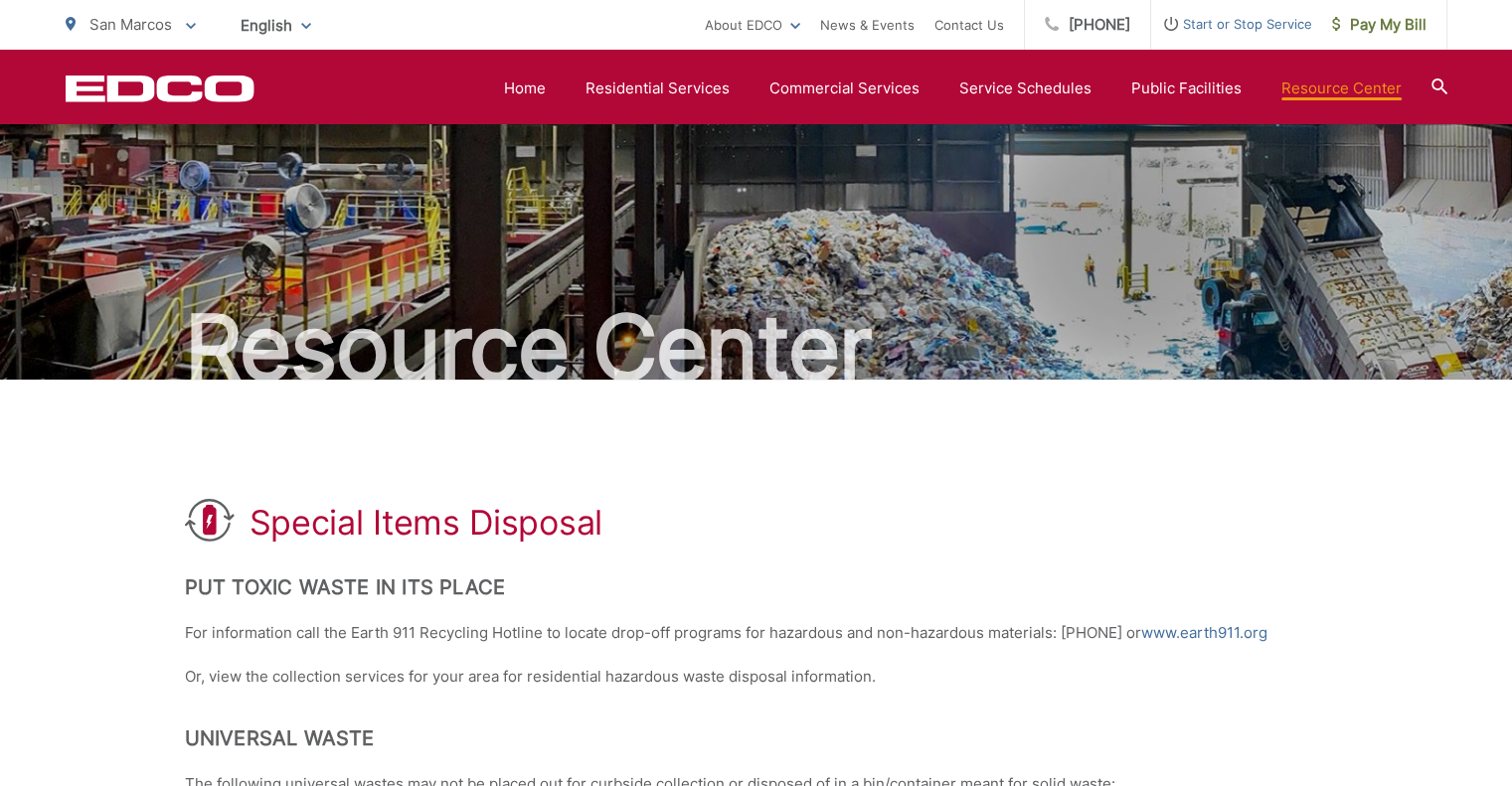 scroll, scrollTop: 0, scrollLeft: 0, axis: both 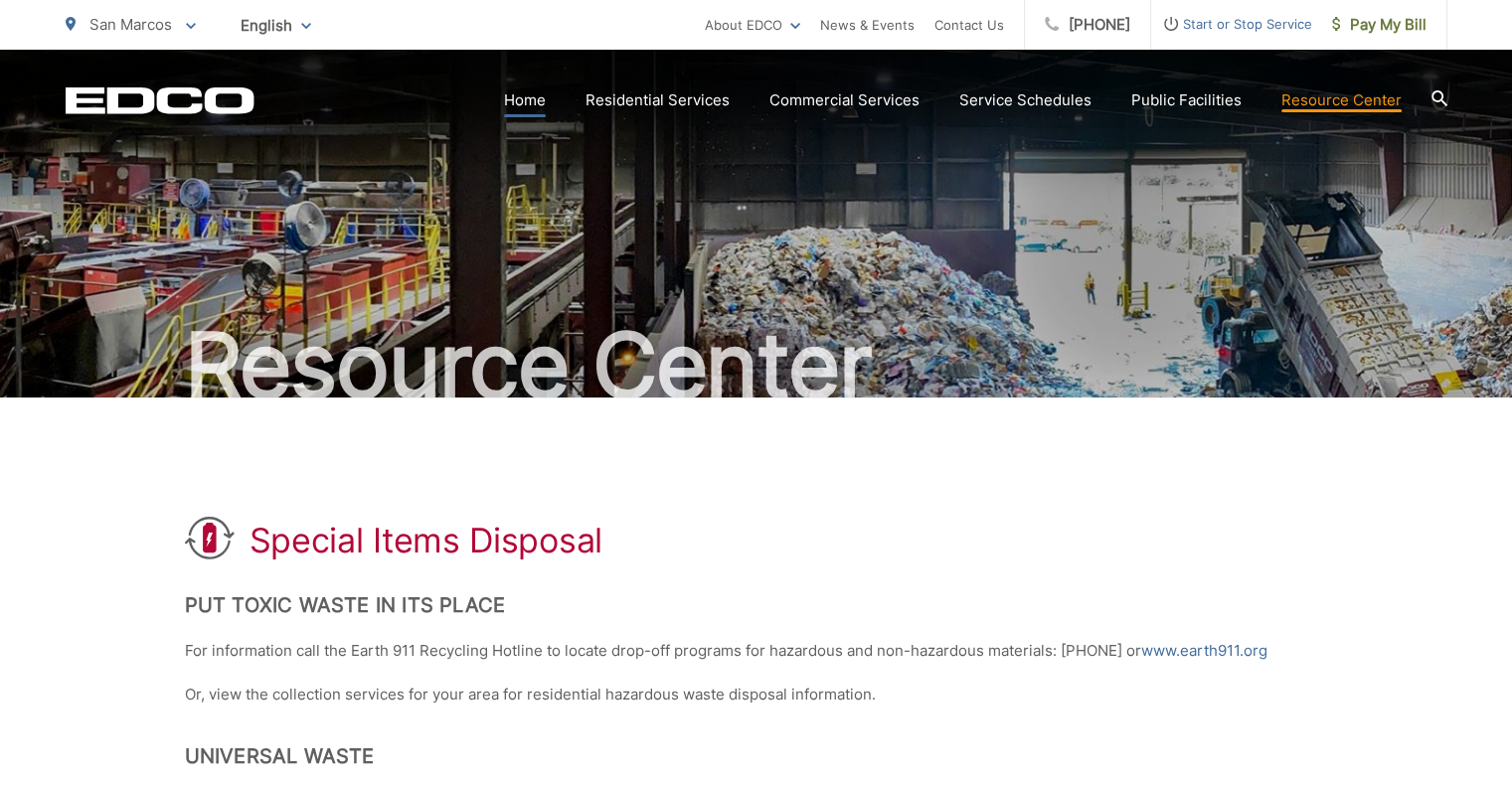 click on "Home" at bounding box center (525, 100) 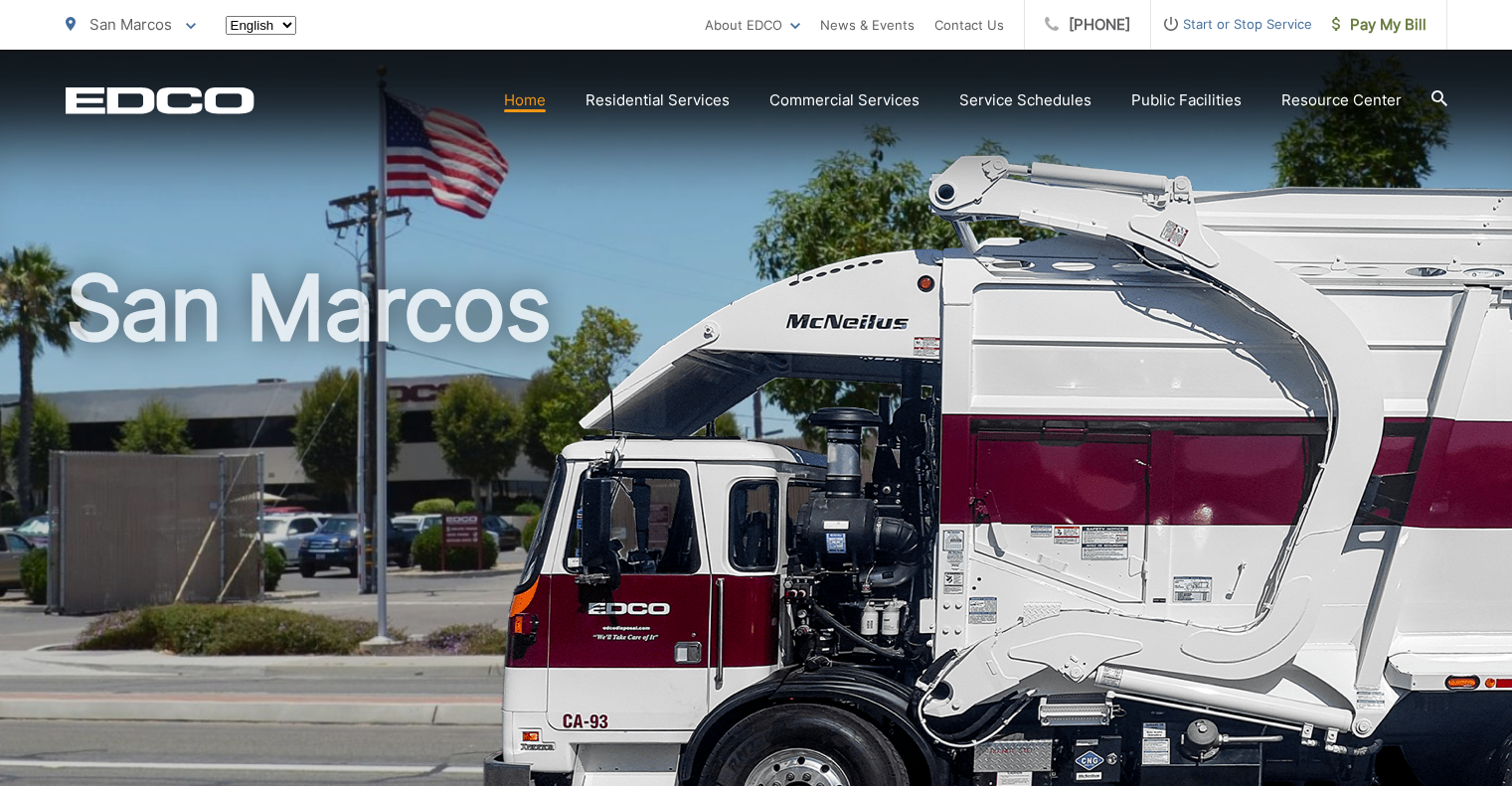 scroll, scrollTop: 0, scrollLeft: 0, axis: both 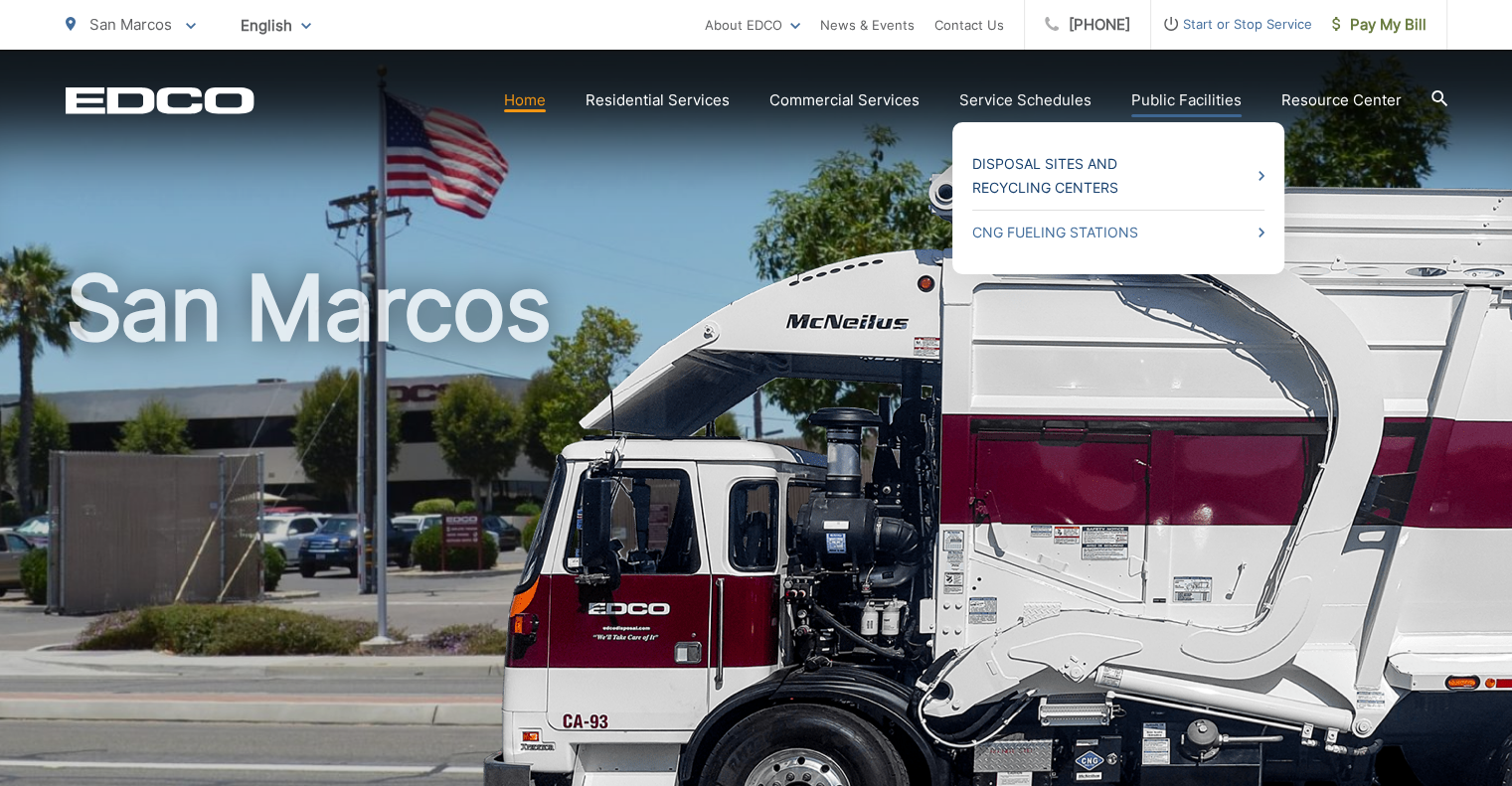 click on "Disposal Sites and Recycling Centers" at bounding box center (1118, 176) 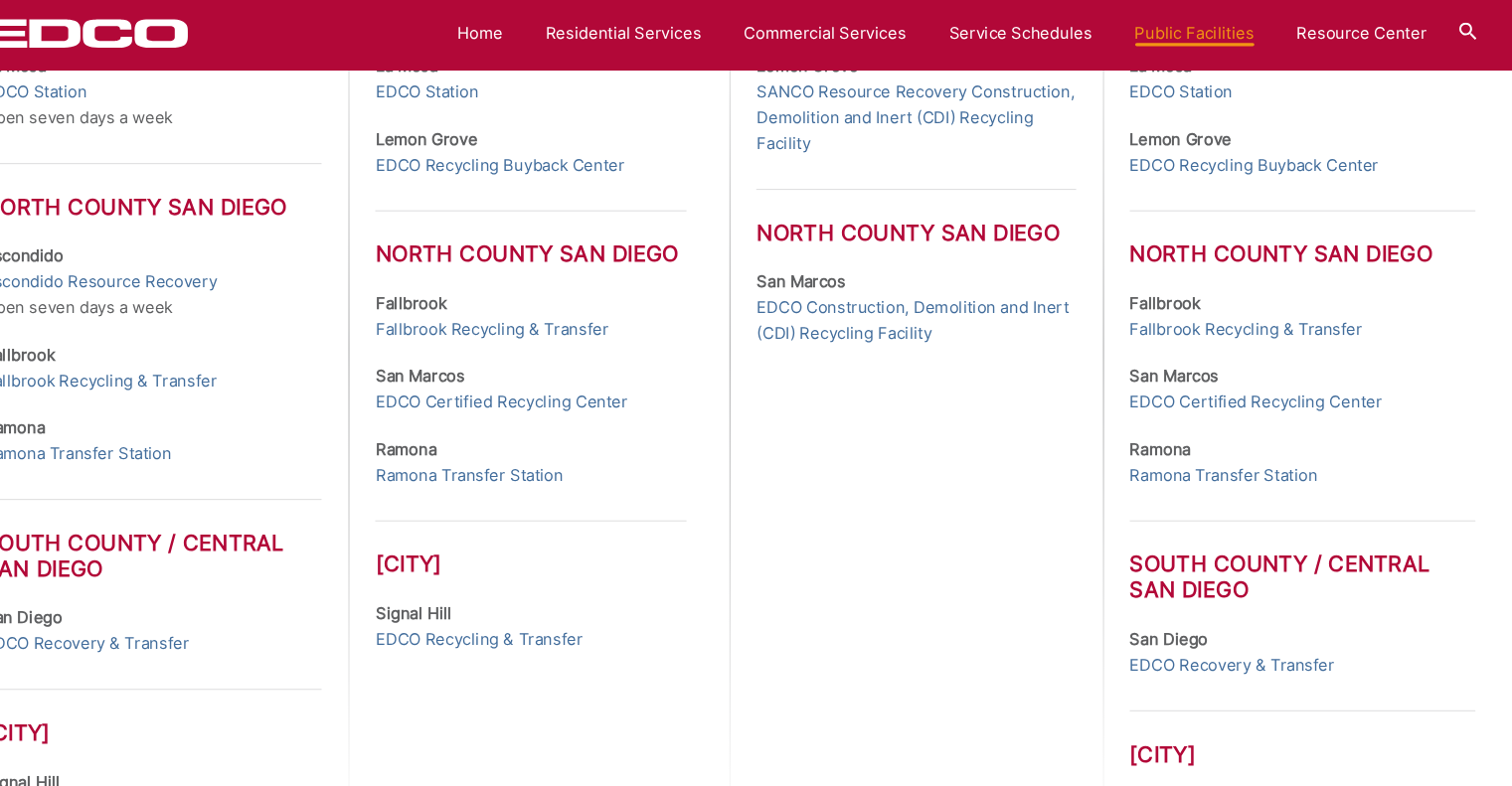 scroll, scrollTop: 808, scrollLeft: 0, axis: vertical 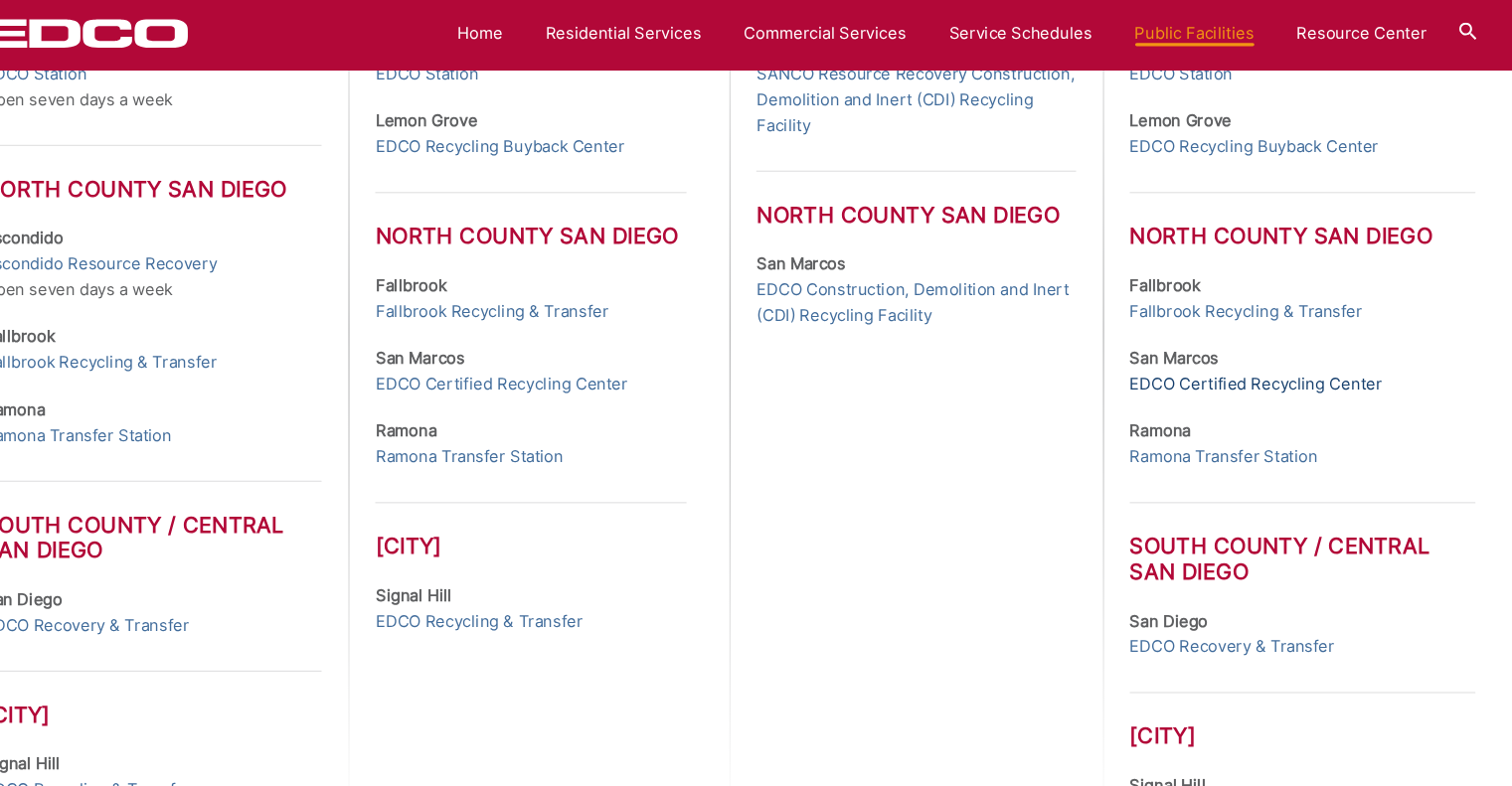 click on "EDCO Certified Recycling Center" at bounding box center [1243, 413] 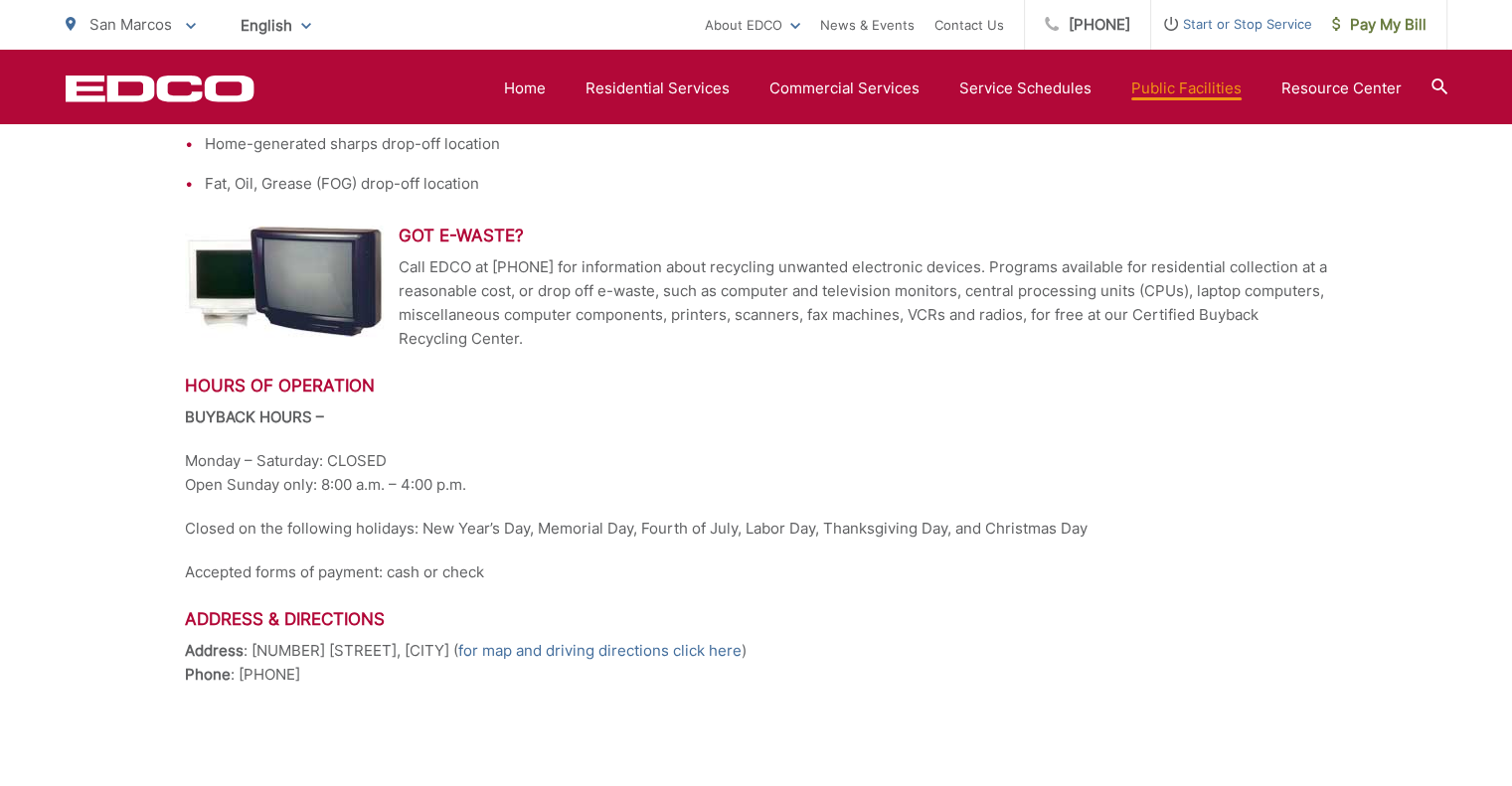 scroll, scrollTop: 904, scrollLeft: 0, axis: vertical 